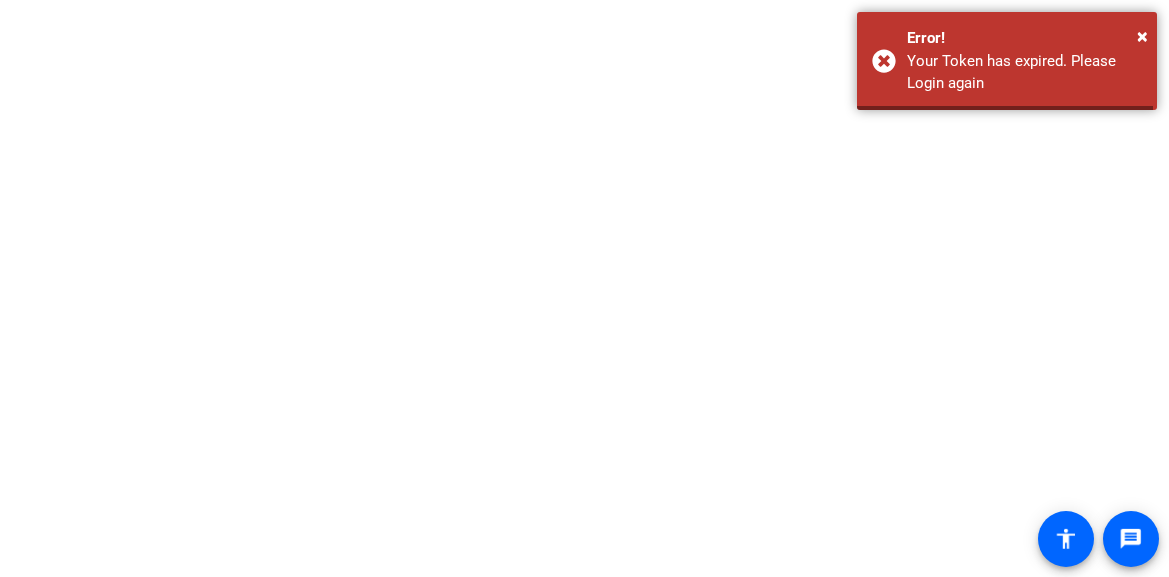 scroll, scrollTop: 0, scrollLeft: 0, axis: both 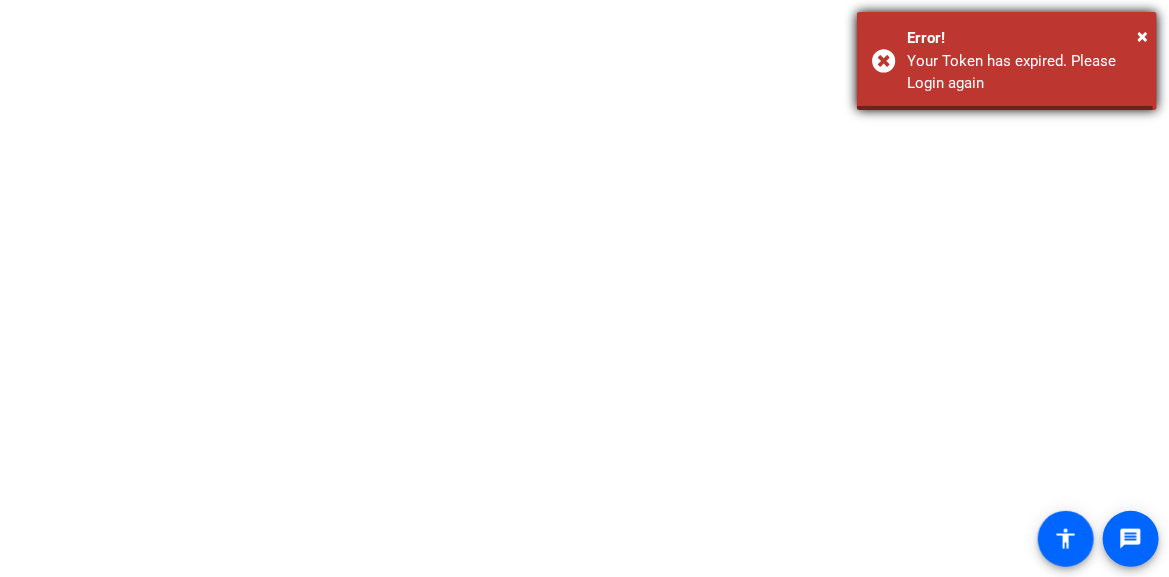 click on "Your Token has expired. Please Login again" at bounding box center [1024, 72] 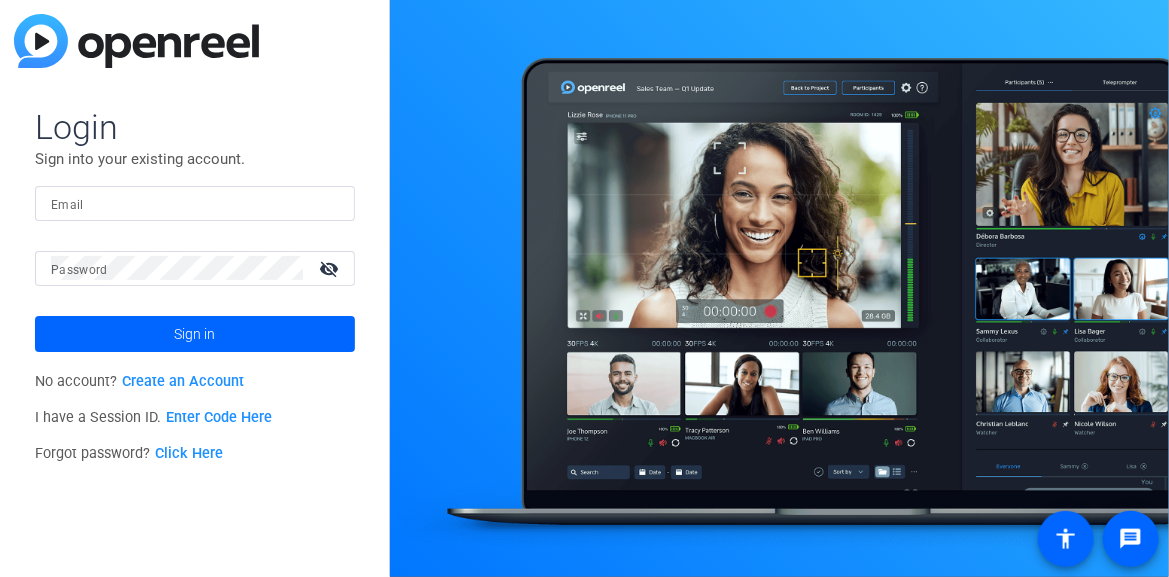 type on "[EMAIL]@[DOMAIN]" 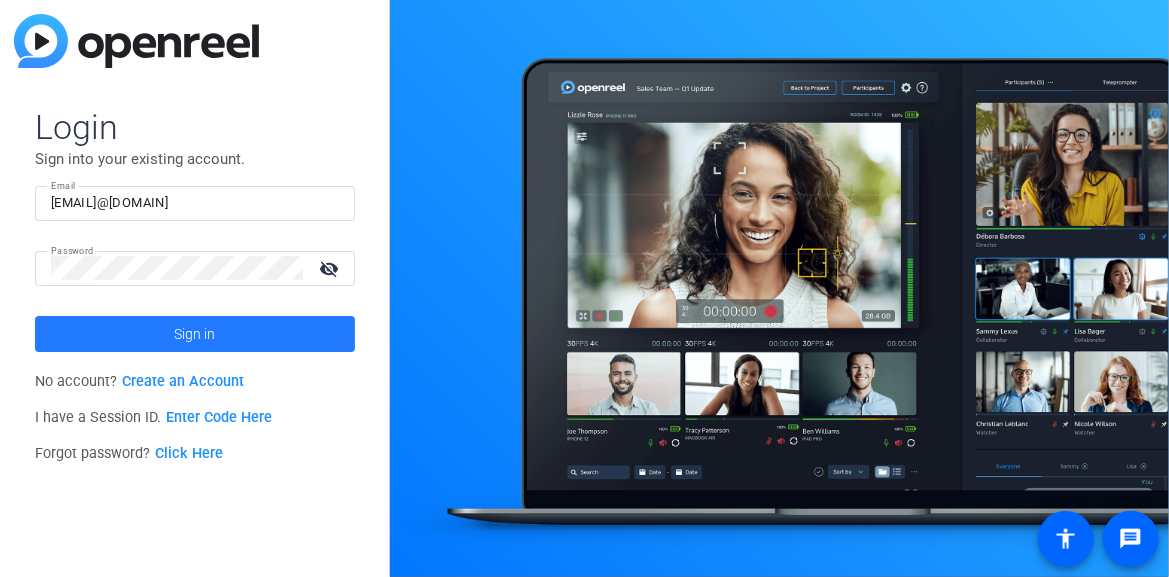 click on "Sign in" 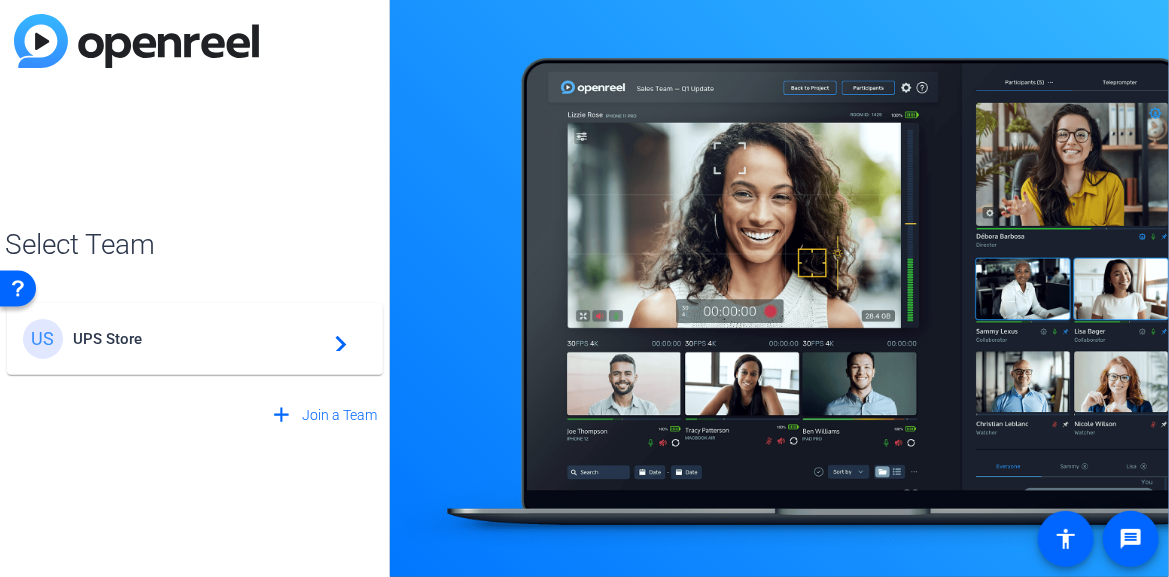 click on "navigate_next" 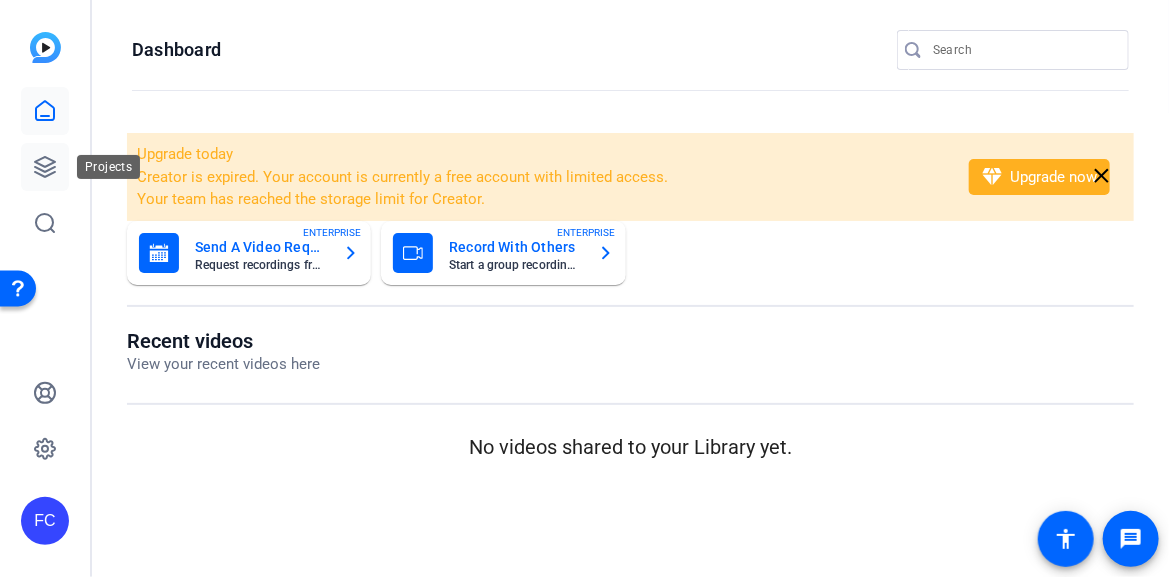 click 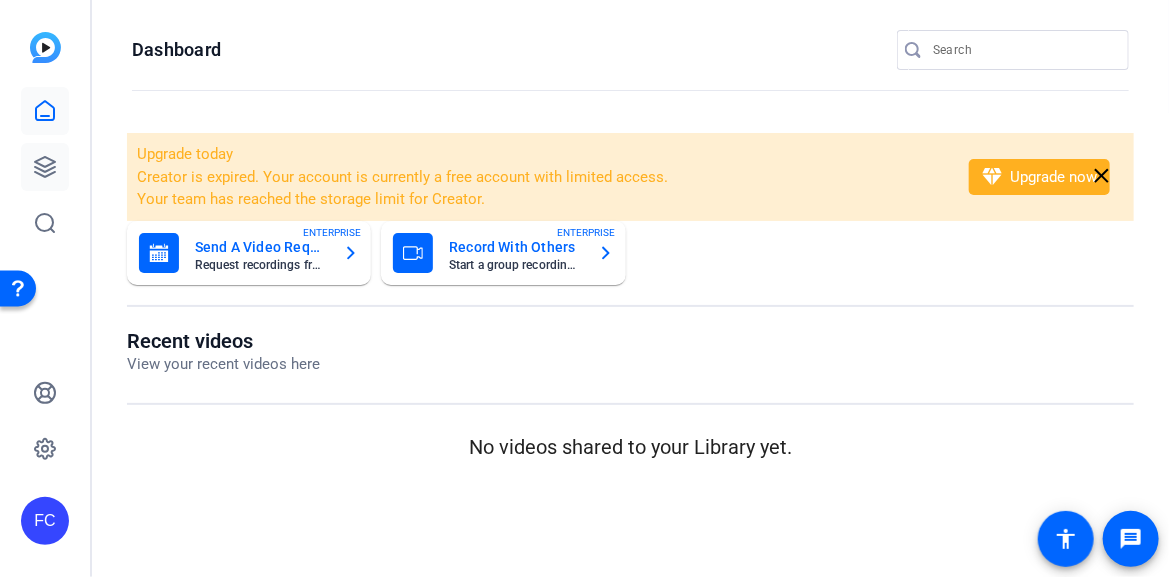 click 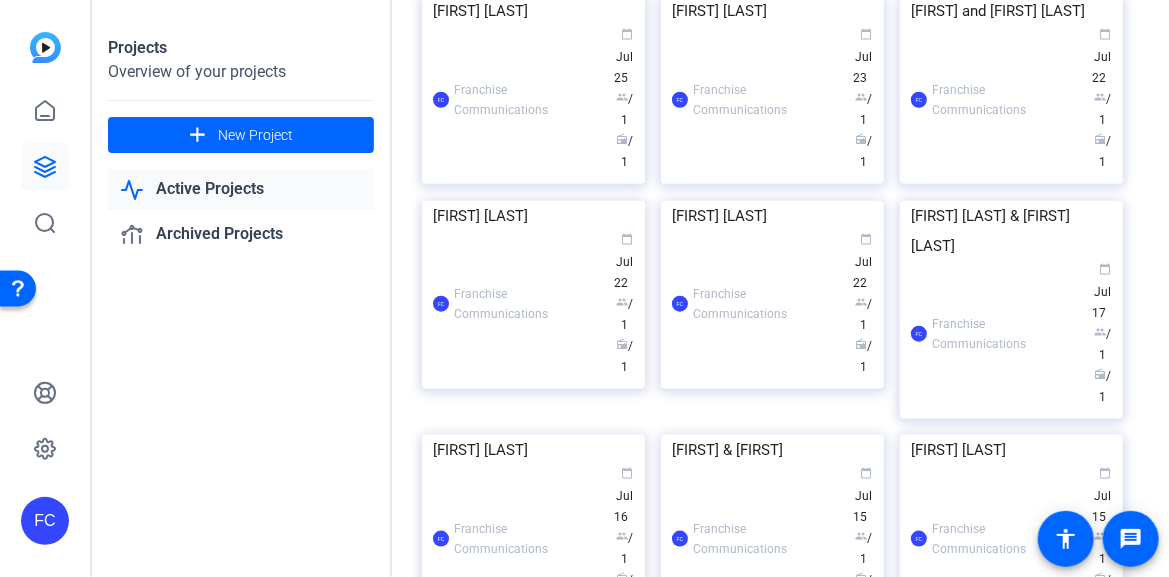 scroll, scrollTop: 1000, scrollLeft: 0, axis: vertical 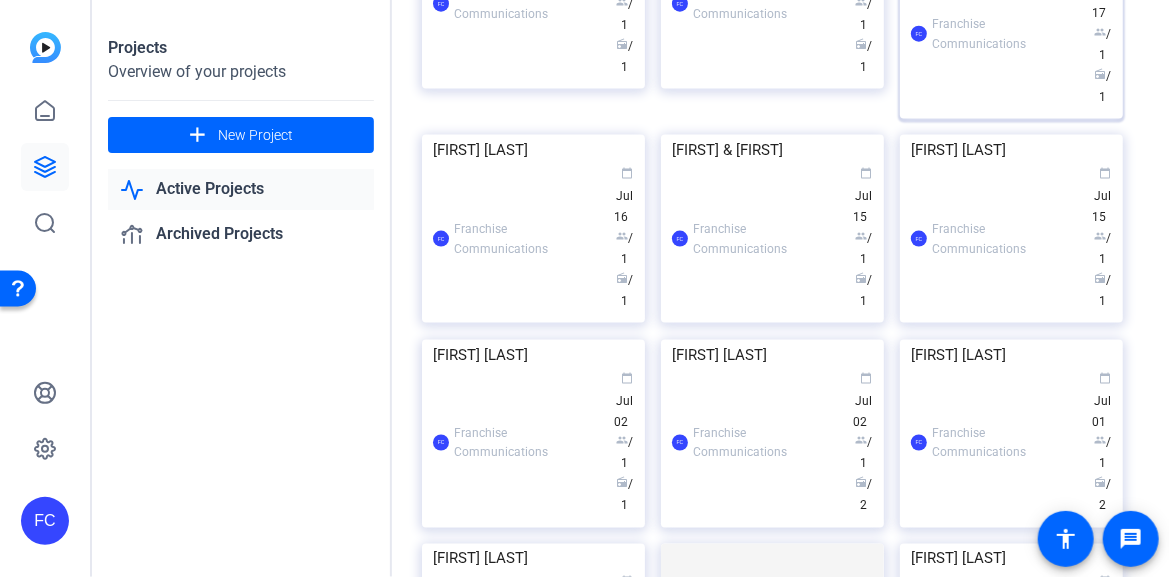 click 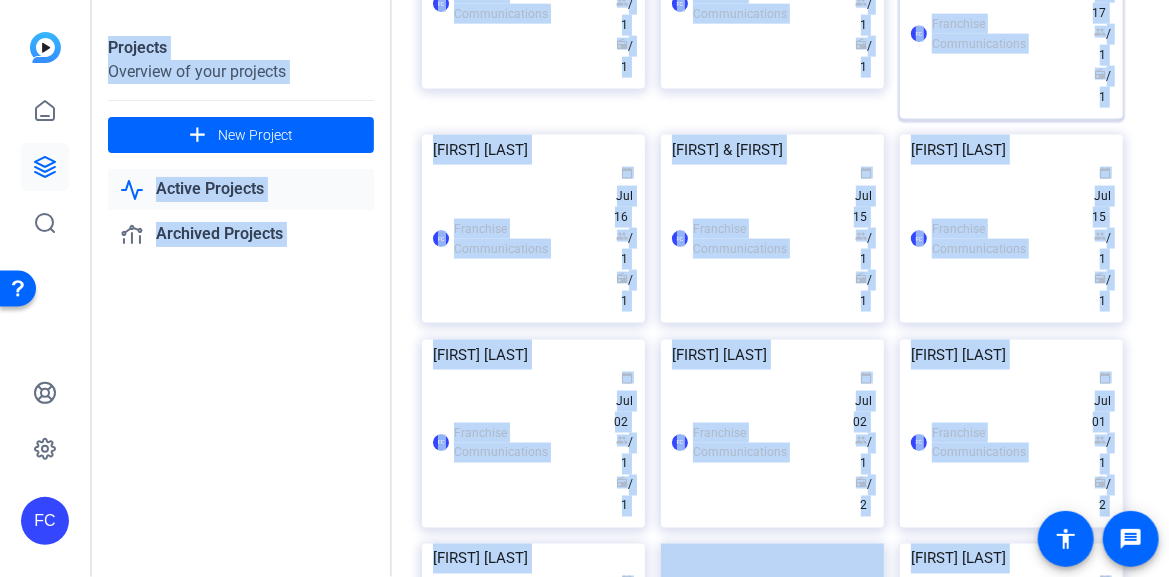 click on "Projects Overview of your projects add  New Project
Active Projects
Archived Projects  Active Projects  filter_list
tune list [FIRST] [LAST]  FC  Franchise Communications calendar_today  Aug 01  group  / 1  radio  / 1  [FIRST] [LAST]  FC  Franchise Communications calendar_today  Jul 31  group  / 1  radio  / 1  [FIRST] [LAST]  FC  Franchise Communications calendar_today  Jul 31  group  / 1  radio  / 1  [FIRST] [LAST]  FC  Franchise Communications calendar_today  Jul 31  group  / 1  radio  / 1  [FIRST] [LAST]  FC  Franchise Communications calendar_today  Jul 29  group  / 1  radio  / 1  [FIRST] [LAST]  FC  Franchise Communications calendar_today  Jul 29  group  / 1  radio  / 1  [FIRST] [LAST]  FC  Franchise Communications calendar_today  Jul 25  group  / 1  radio  / 1  [FIRST] [LAST]  FC  Franchise Communications calendar_today  Jul 23  group  / 1  radio  / 1  [FIRST] and [FIRST] [LAST]  FC  Franchise Communications calendar_today  Jul 22  group  / 1  radio  / 1  [FIRST] [LAST]  FC   Jul 22   FC" 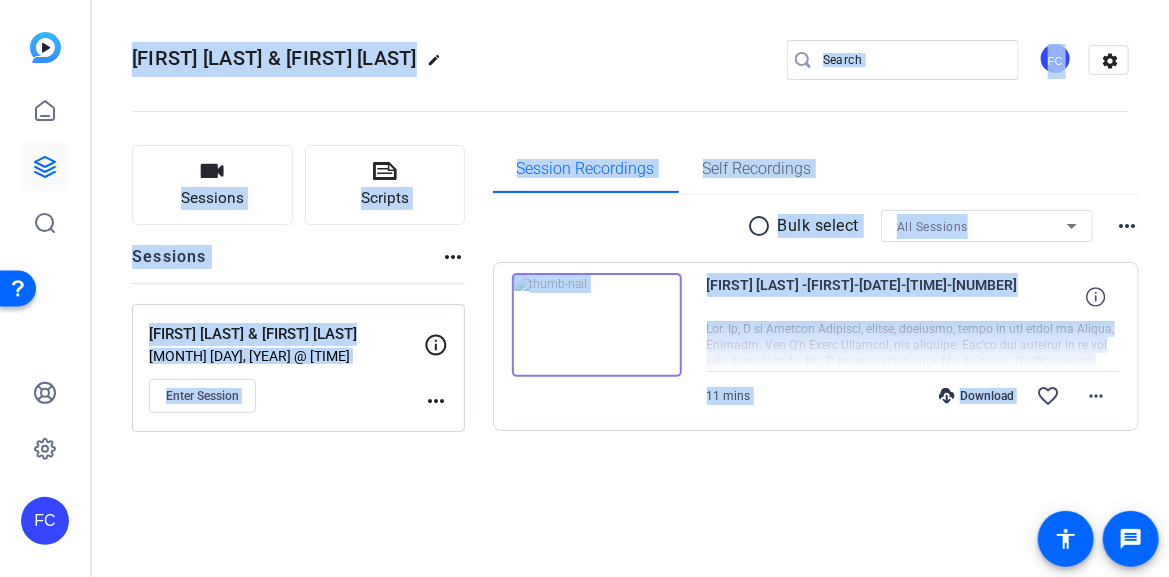 click at bounding box center [597, 325] 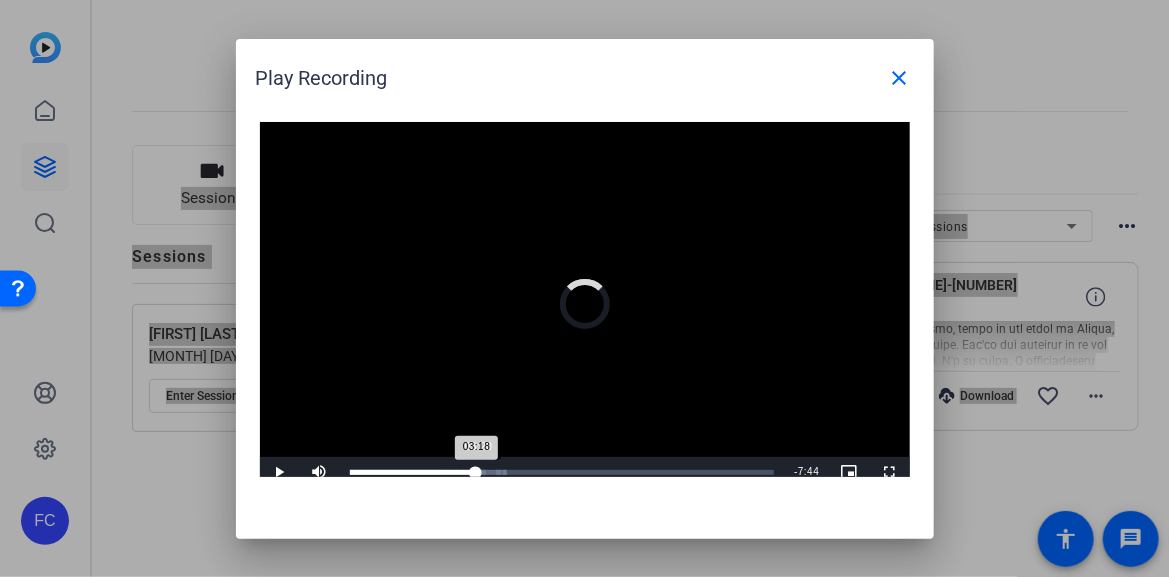 click on "Loaded :  37.02% 03:20 03:18" at bounding box center [562, 472] 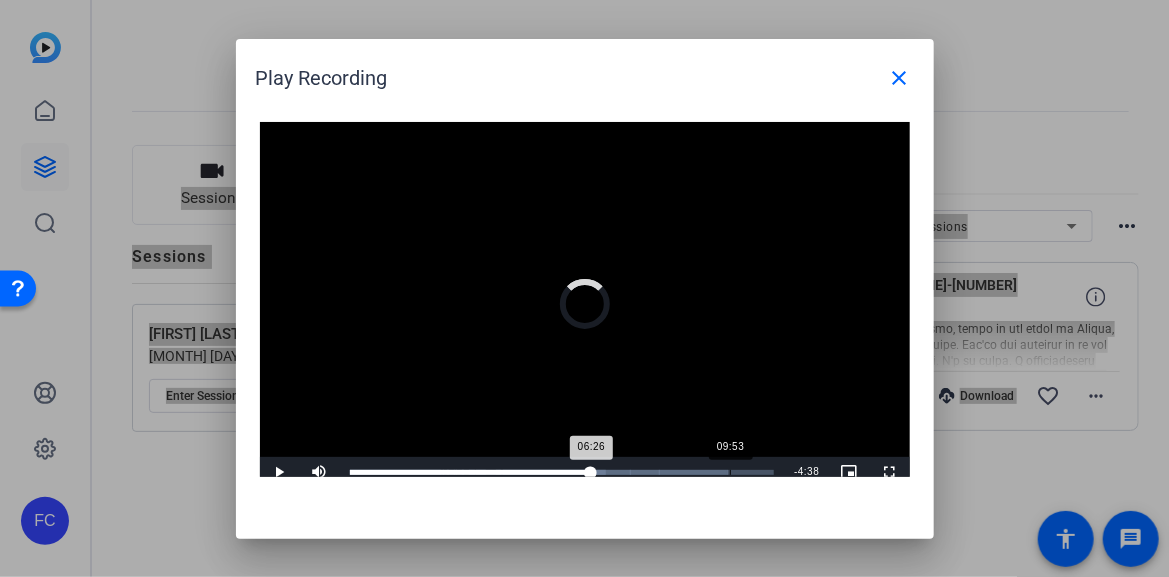 drag, startPoint x: 508, startPoint y: 471, endPoint x: 729, endPoint y: 472, distance: 221.00226 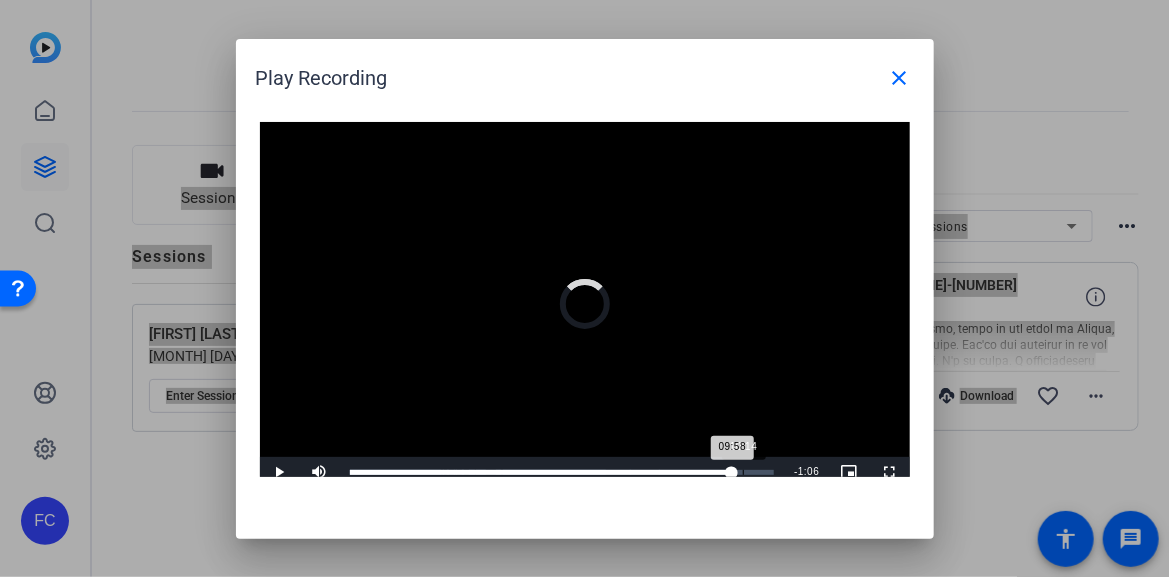 drag, startPoint x: 733, startPoint y: 469, endPoint x: 743, endPoint y: 471, distance: 10.198039 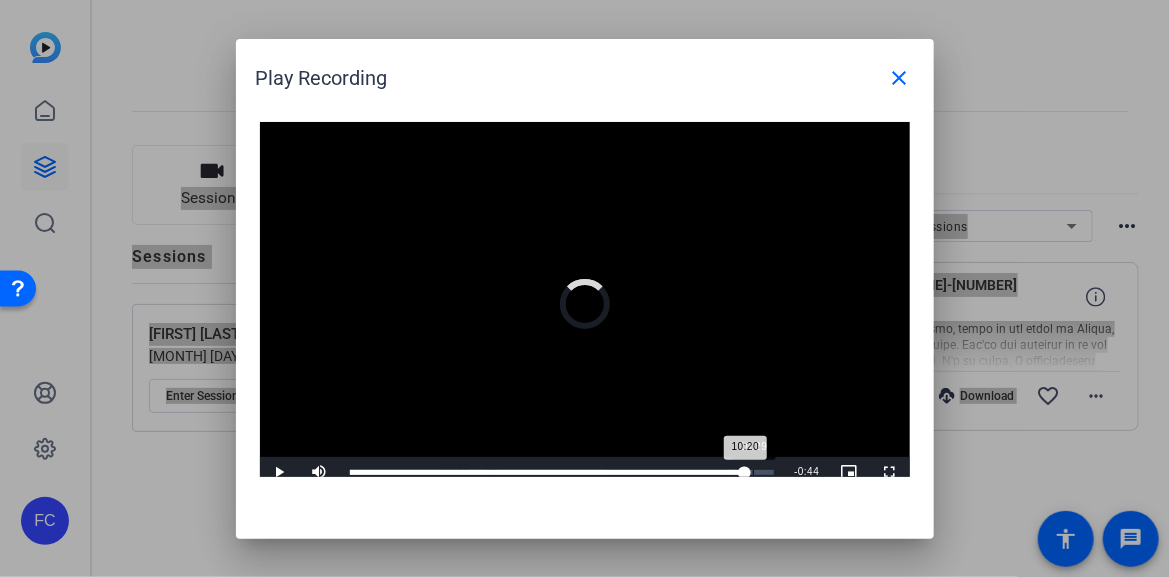 click on "Loaded :  93.39% 10:29 10:20" at bounding box center [562, 472] 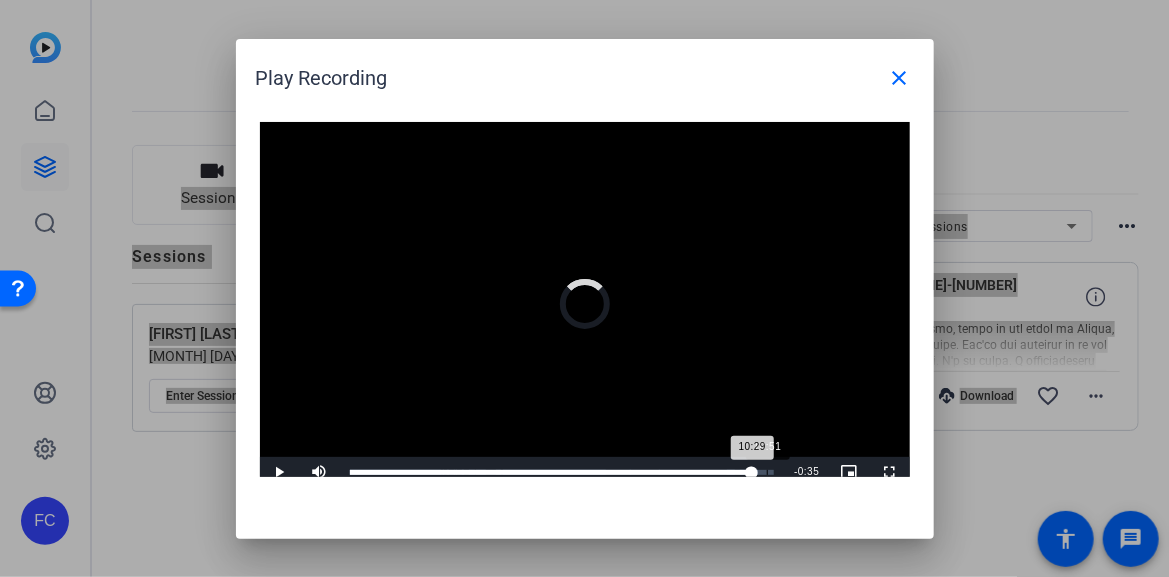 drag, startPoint x: 752, startPoint y: 470, endPoint x: 766, endPoint y: 468, distance: 14.142136 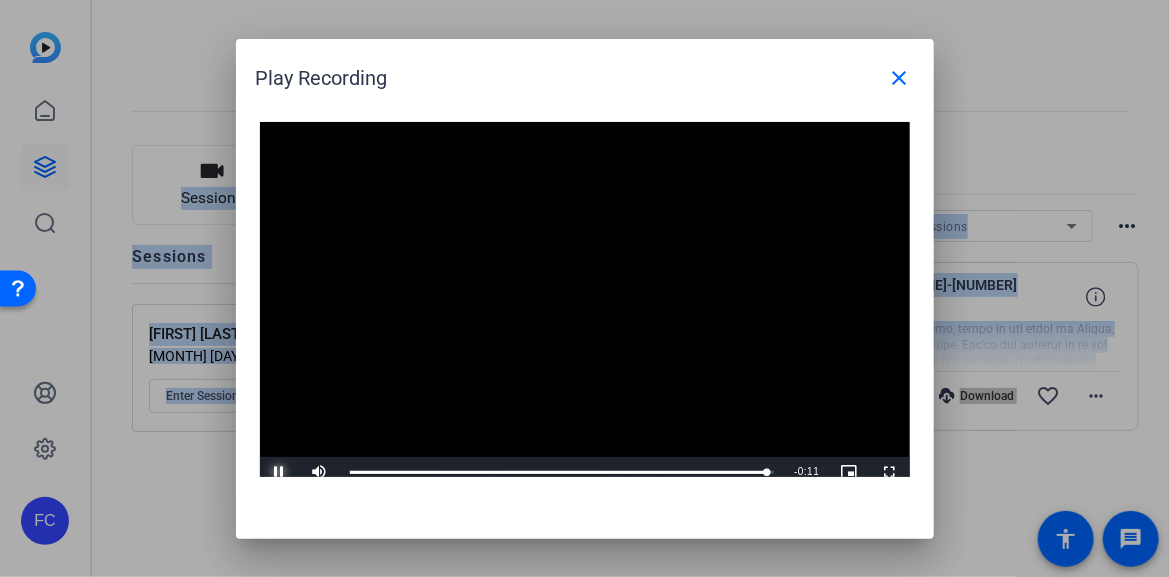 click at bounding box center [280, 472] 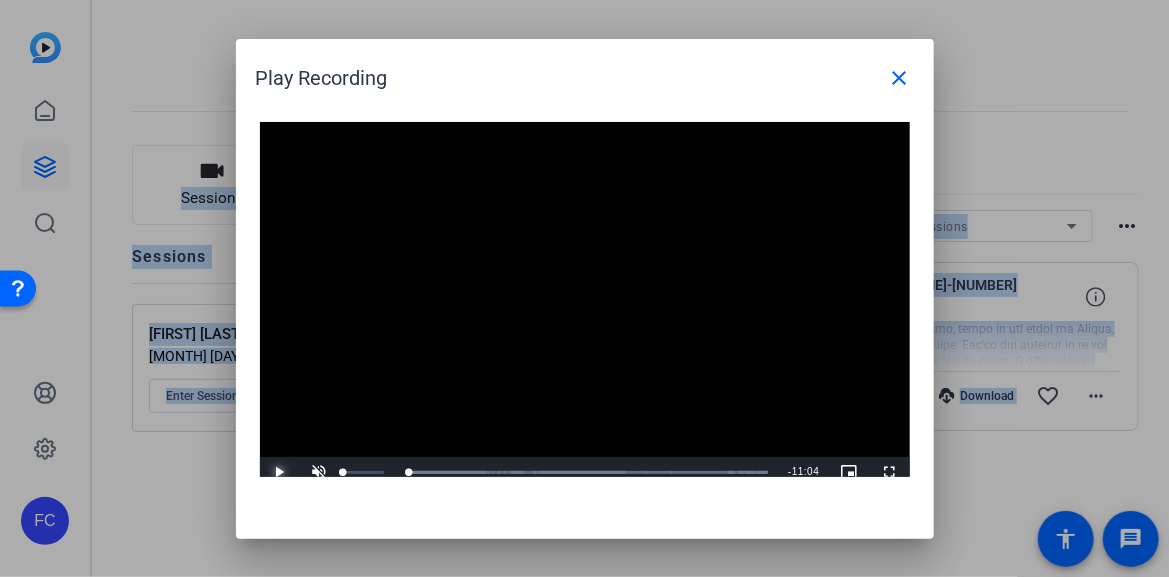 drag, startPoint x: 772, startPoint y: 472, endPoint x: 316, endPoint y: 467, distance: 456.0274 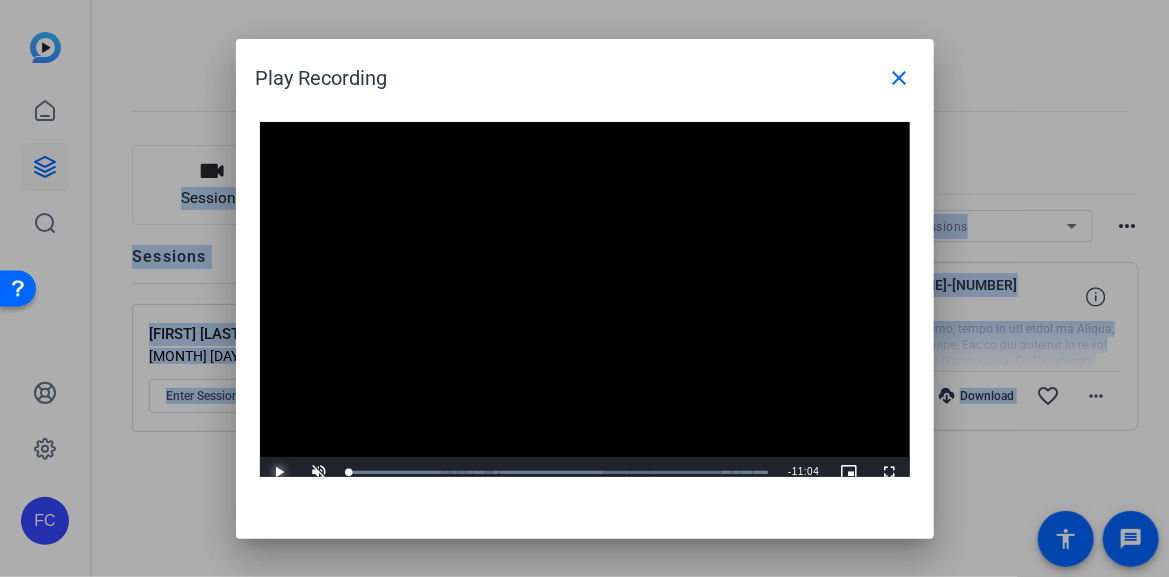 click at bounding box center [280, 472] 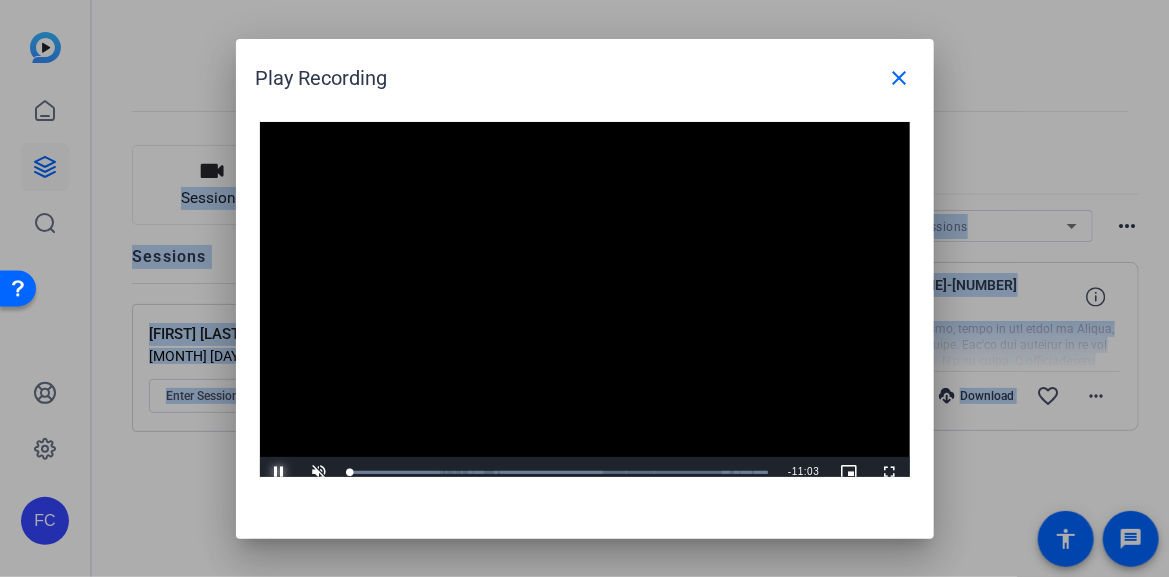 click at bounding box center (280, 472) 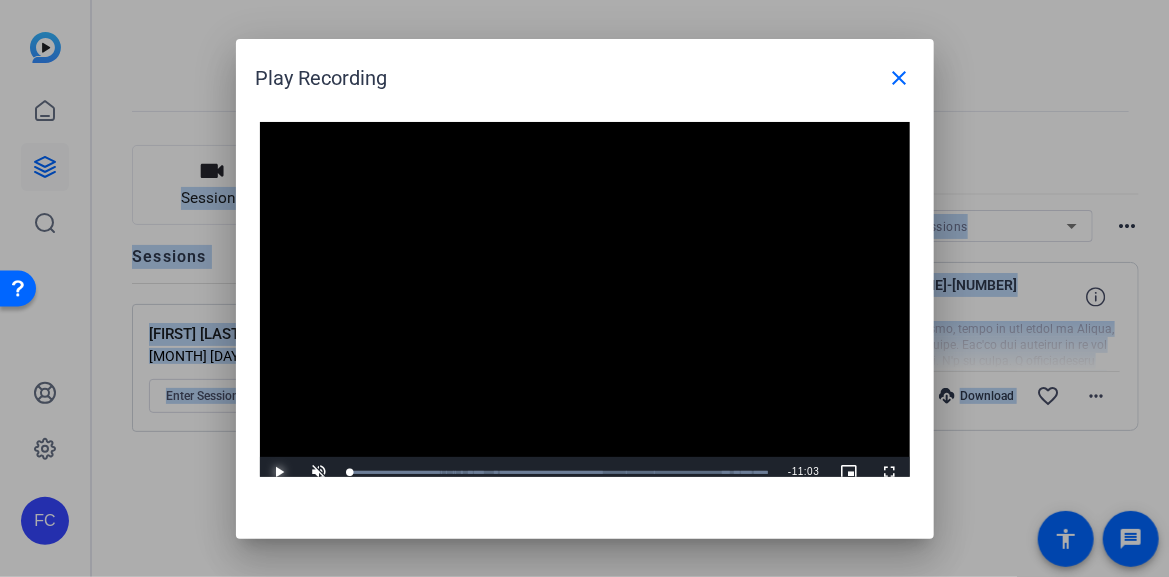 click at bounding box center [280, 472] 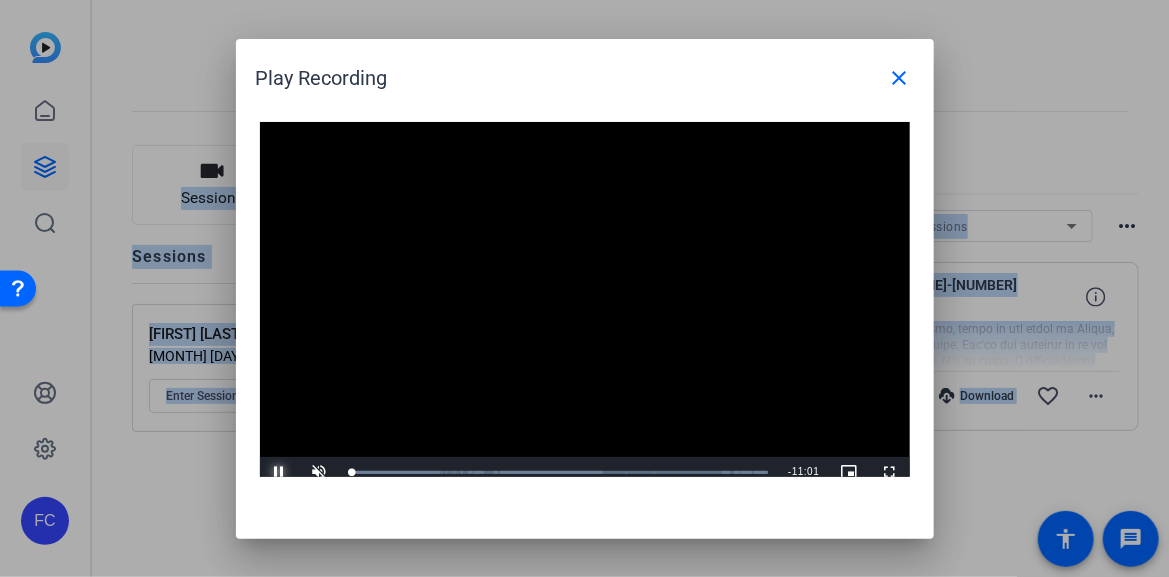 click at bounding box center [280, 472] 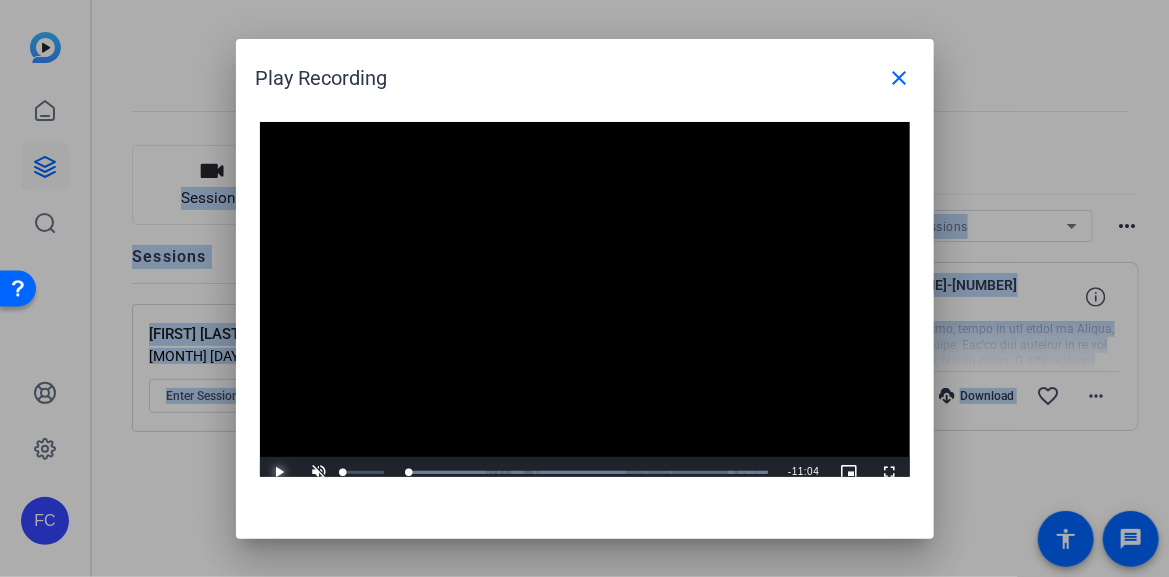 drag, startPoint x: 354, startPoint y: 471, endPoint x: 304, endPoint y: 470, distance: 50.01 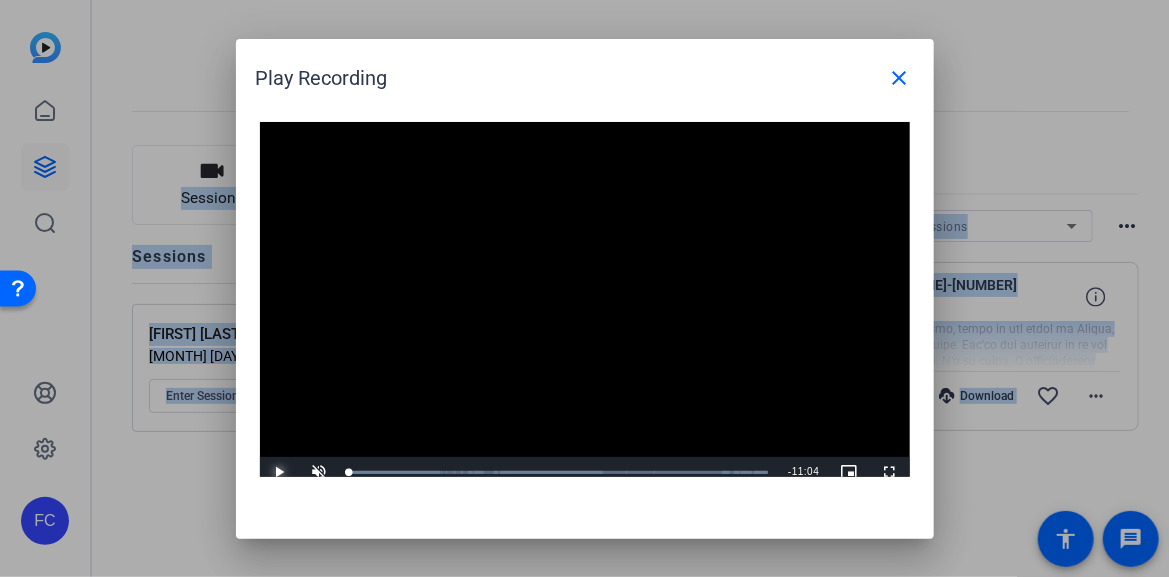click at bounding box center (280, 472) 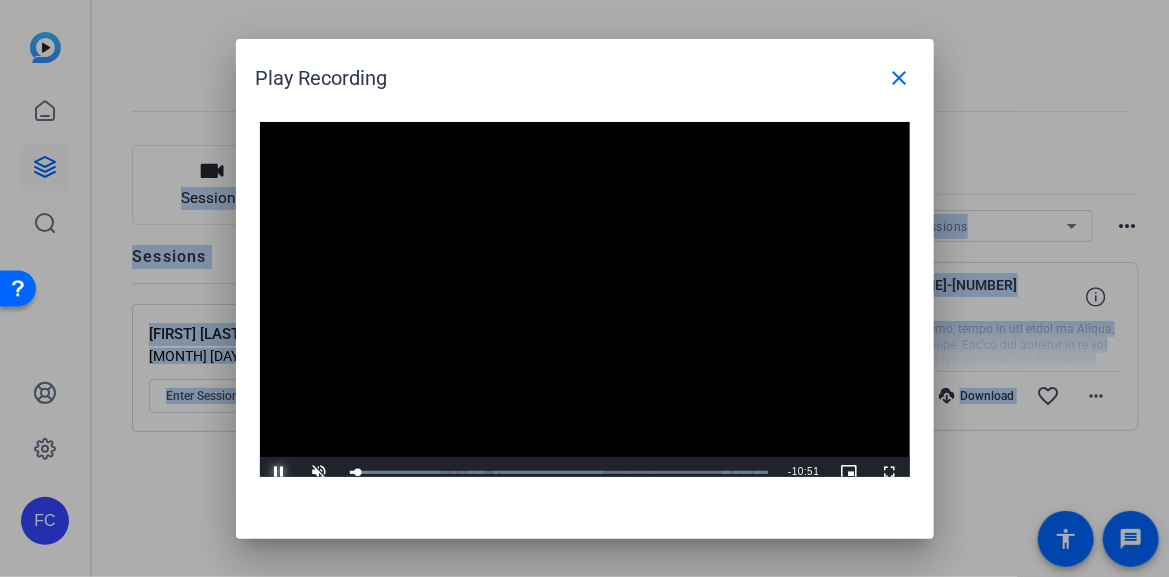 click at bounding box center (280, 472) 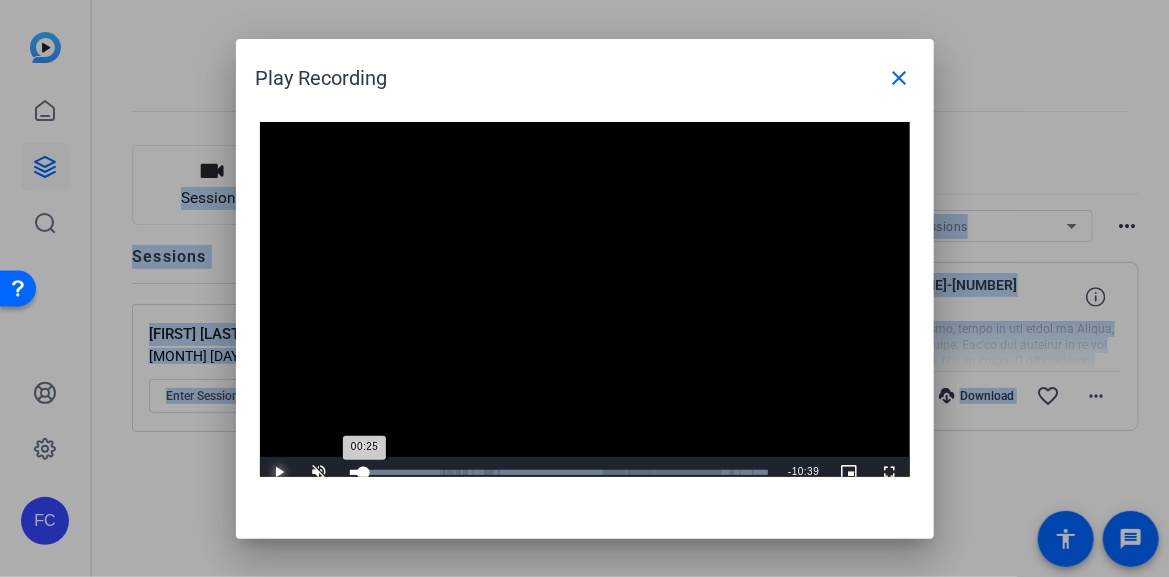 click on "00:25" at bounding box center [357, 472] 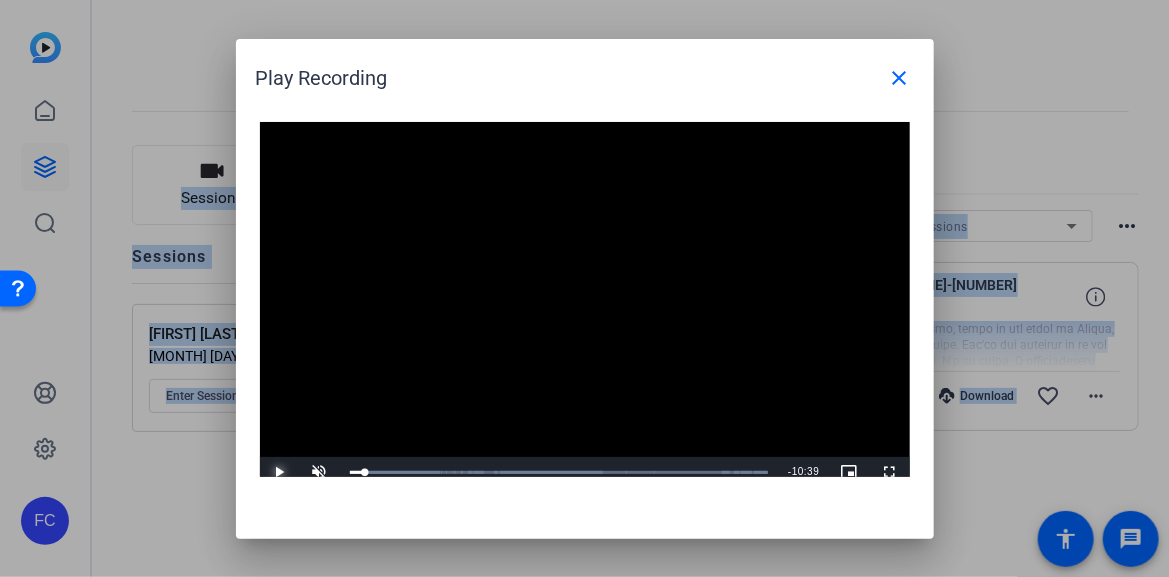 click at bounding box center (280, 472) 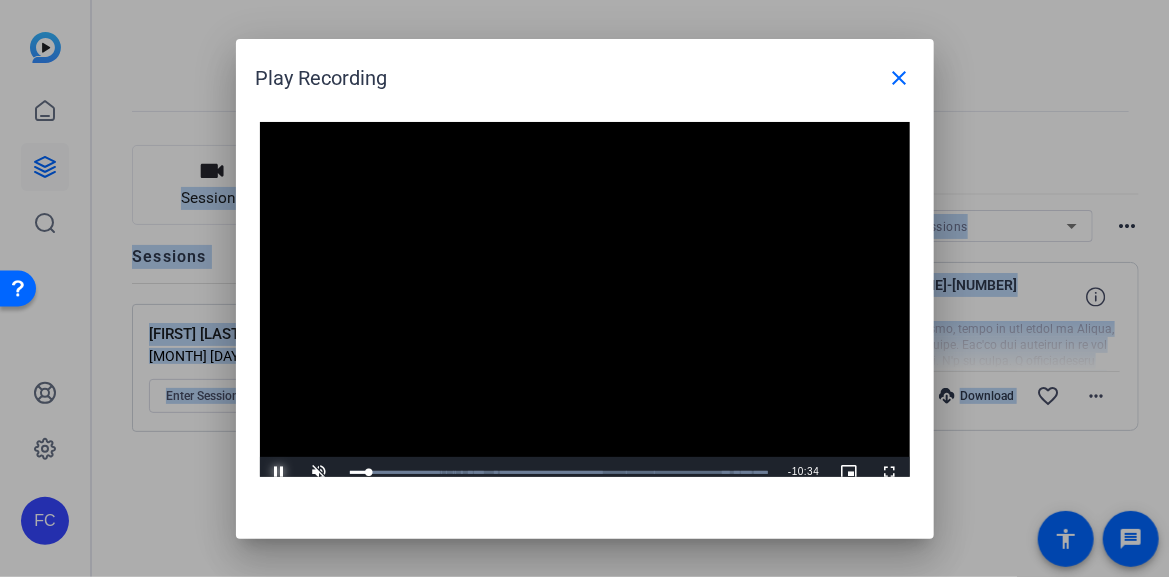 click at bounding box center [280, 472] 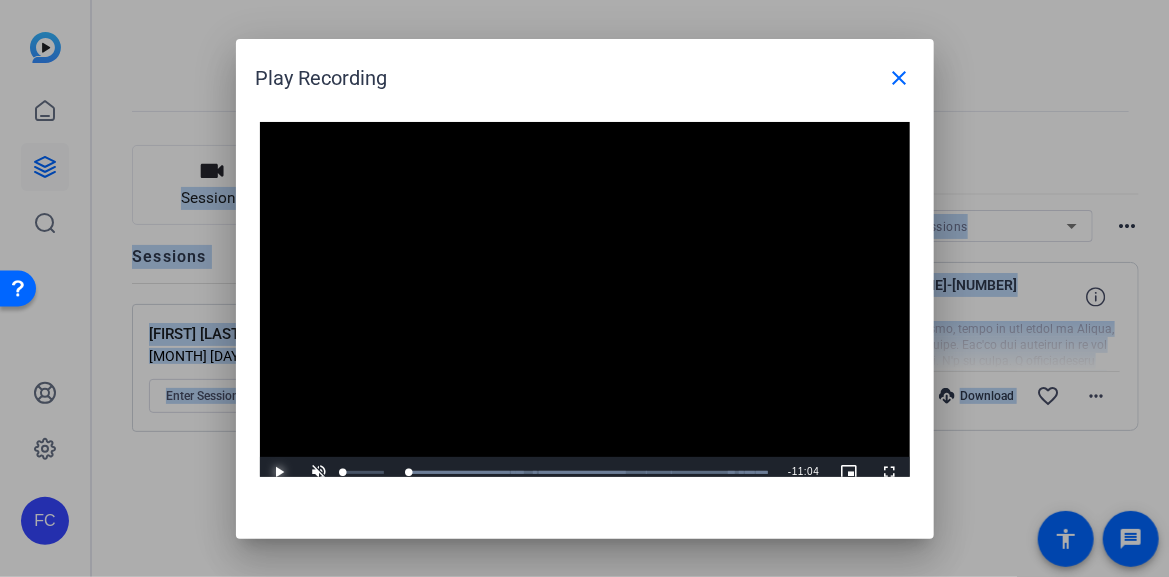 drag, startPoint x: 373, startPoint y: 468, endPoint x: 310, endPoint y: 464, distance: 63.126858 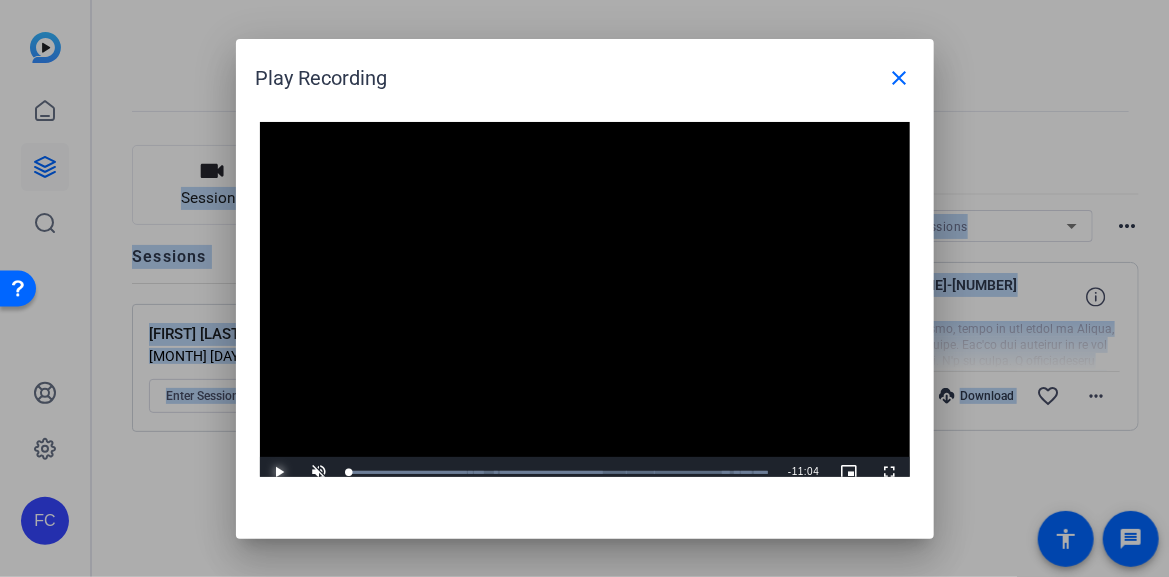 click at bounding box center (280, 472) 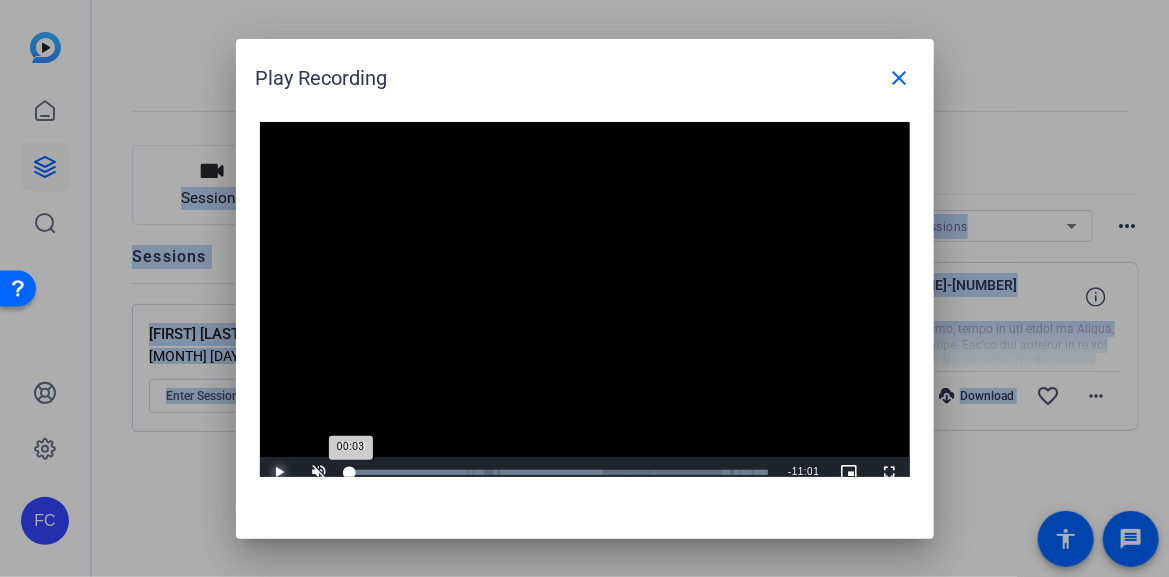 click on "00:03" at bounding box center (350, 472) 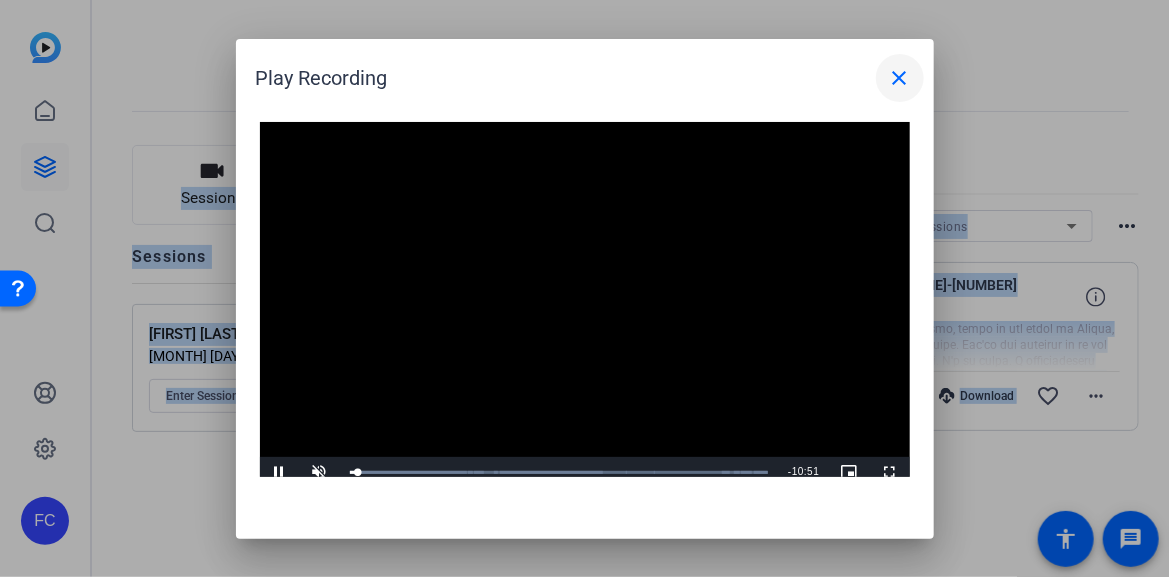 click on "close" at bounding box center [900, 78] 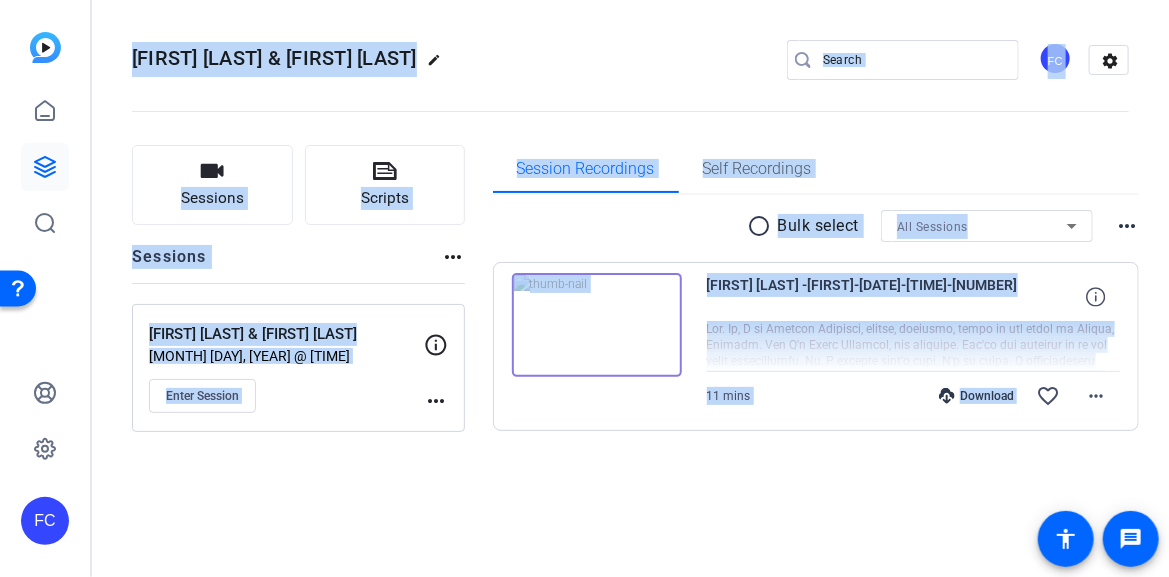 click at bounding box center (597, 325) 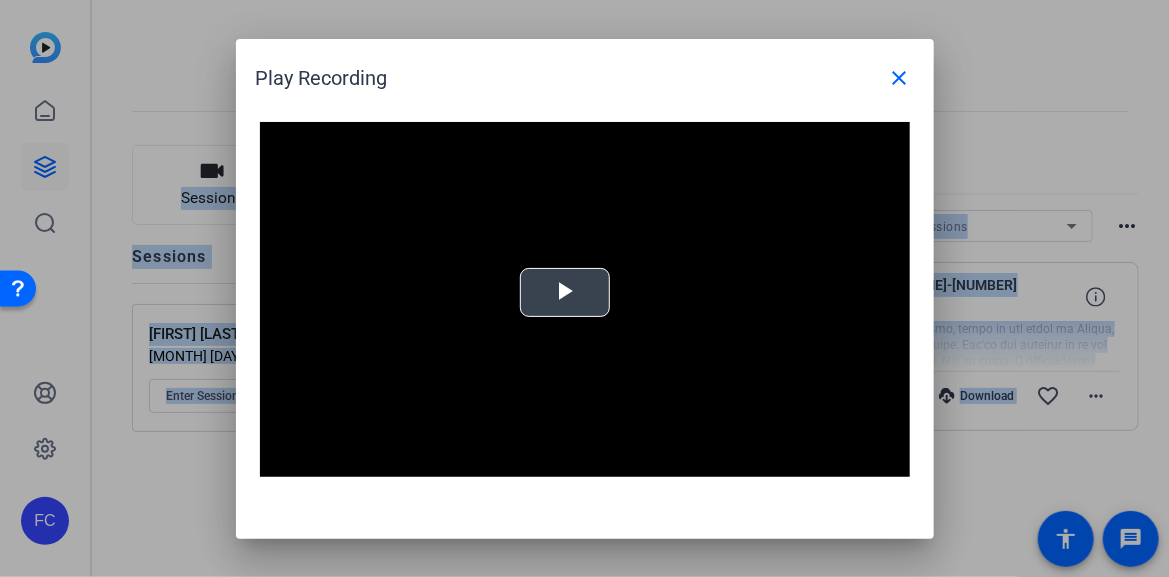 click at bounding box center [565, 292] 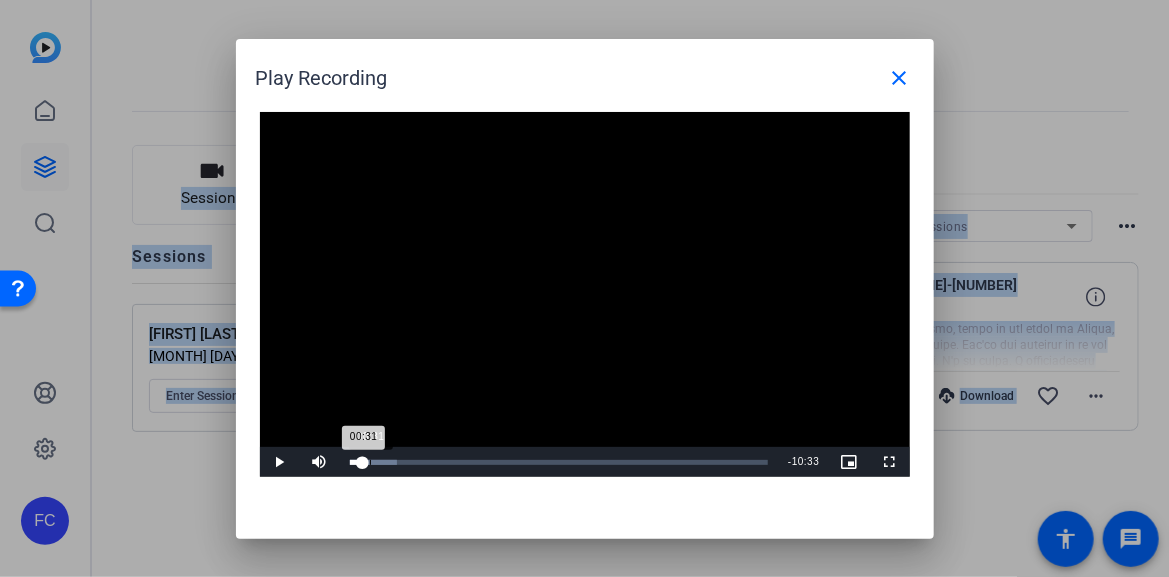 drag, startPoint x: 355, startPoint y: 457, endPoint x: 369, endPoint y: 459, distance: 14.142136 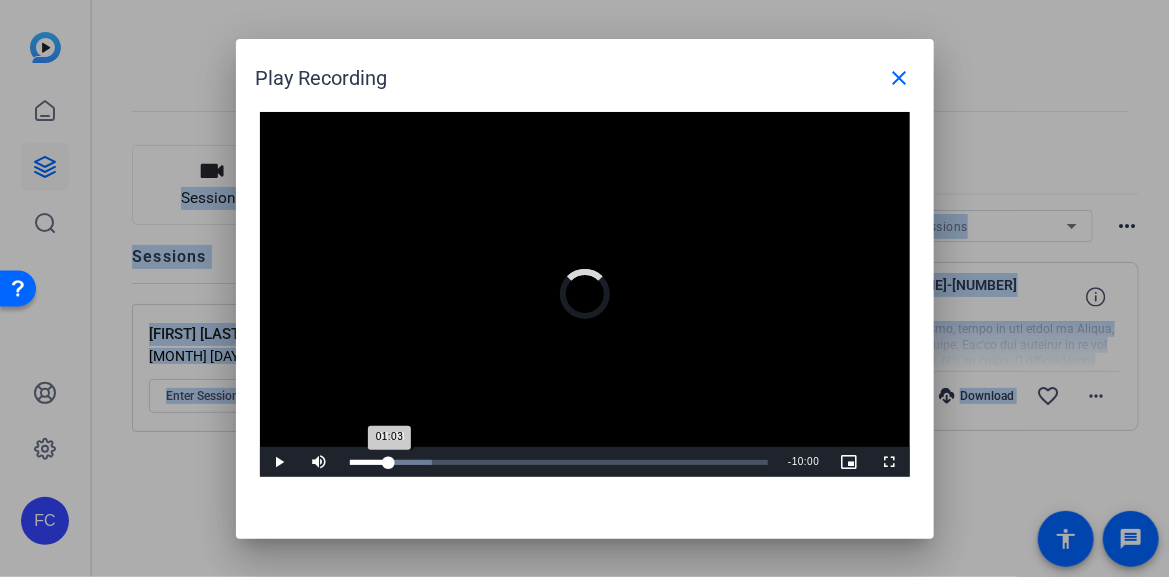 drag, startPoint x: 374, startPoint y: 460, endPoint x: 391, endPoint y: 463, distance: 17.262676 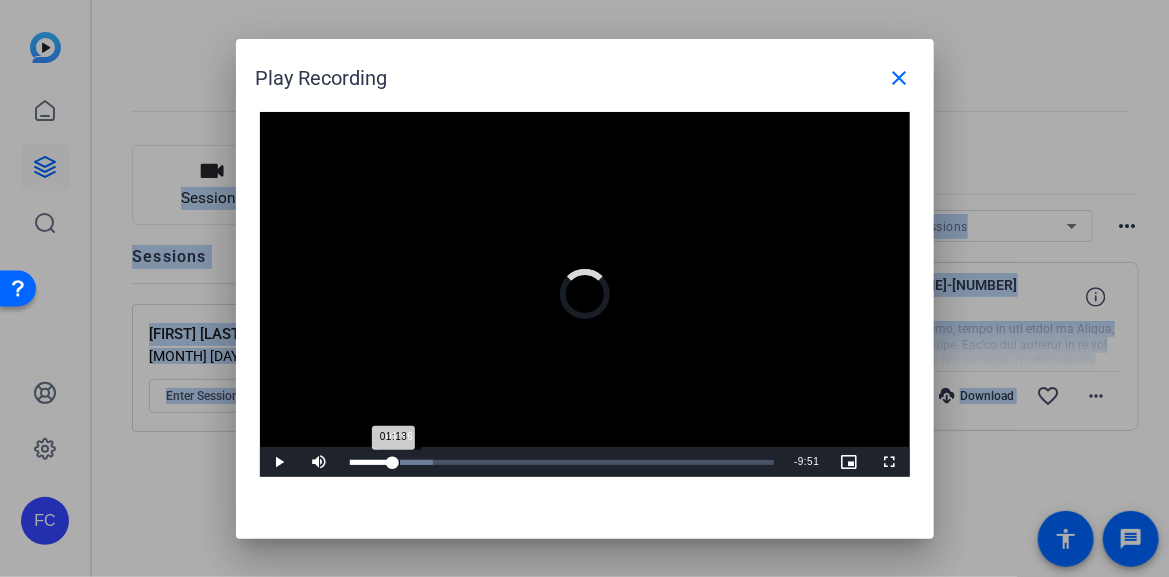 click on "01:13" at bounding box center [372, 462] 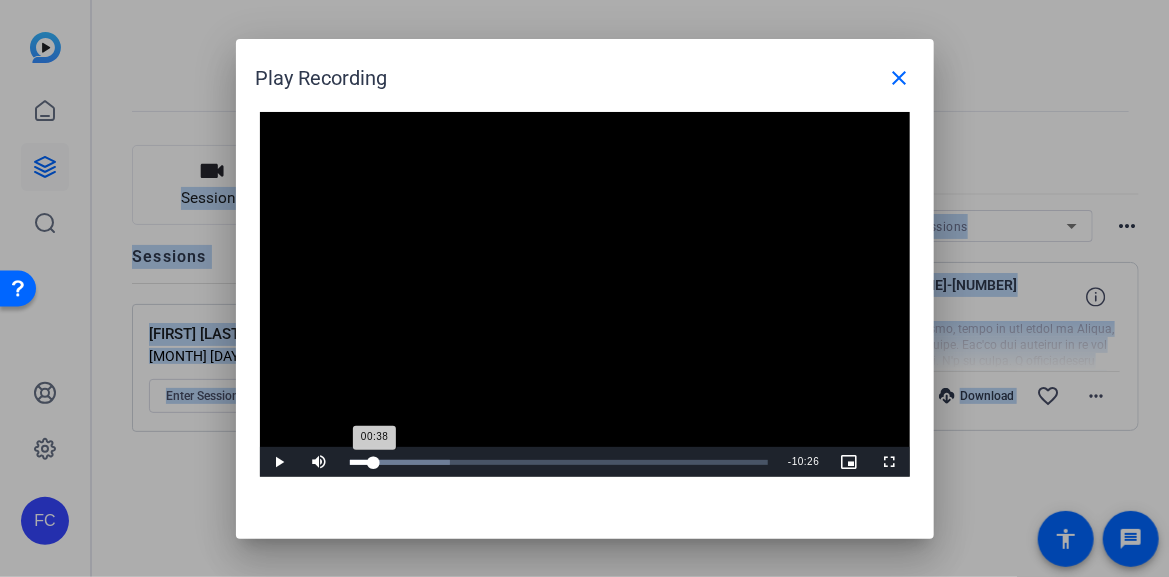 drag, startPoint x: 397, startPoint y: 458, endPoint x: 373, endPoint y: 458, distance: 24 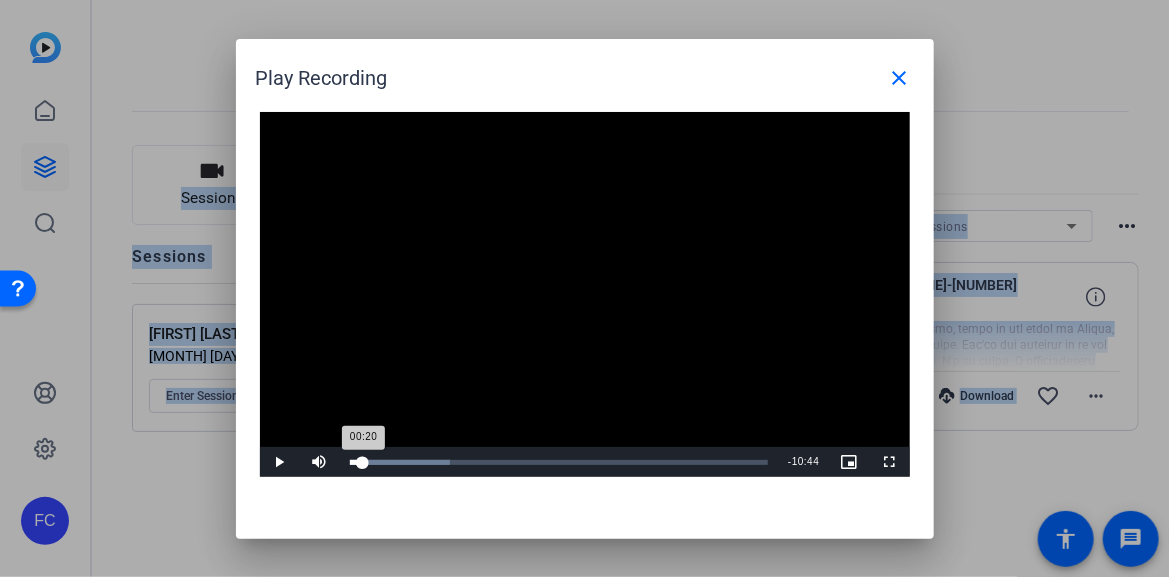 drag, startPoint x: 374, startPoint y: 462, endPoint x: 363, endPoint y: 463, distance: 11.045361 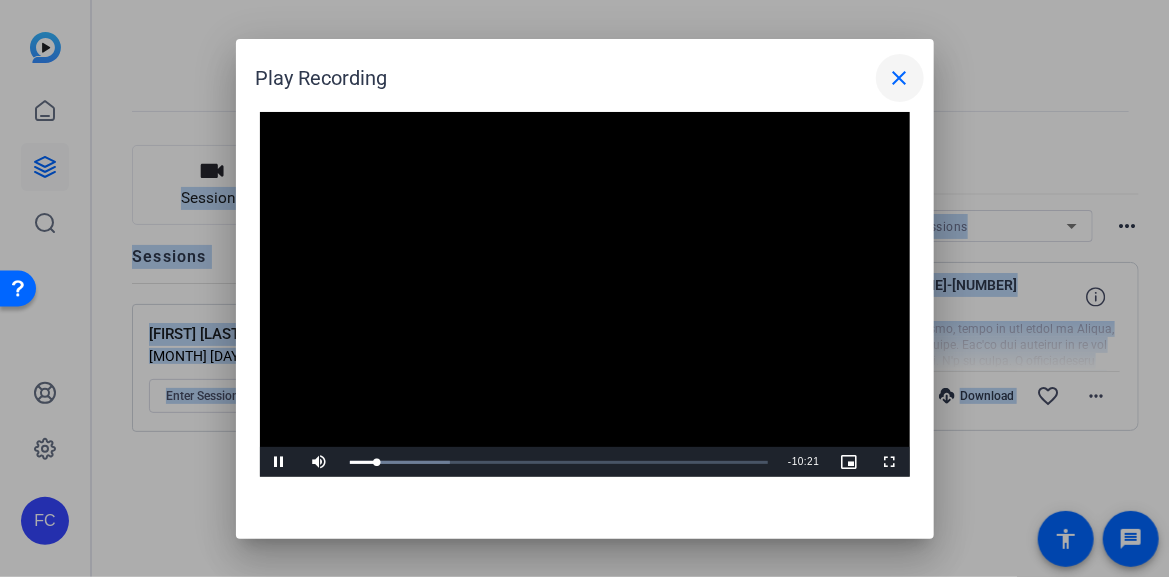 click on "close" at bounding box center (900, 78) 